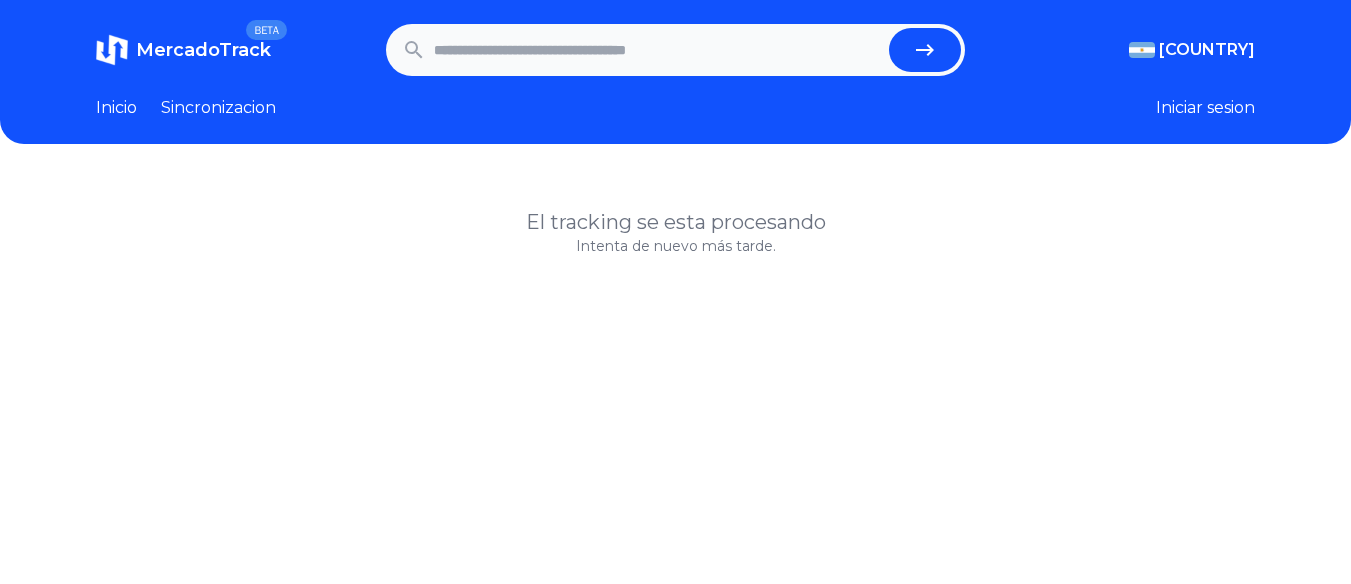 scroll, scrollTop: 0, scrollLeft: 0, axis: both 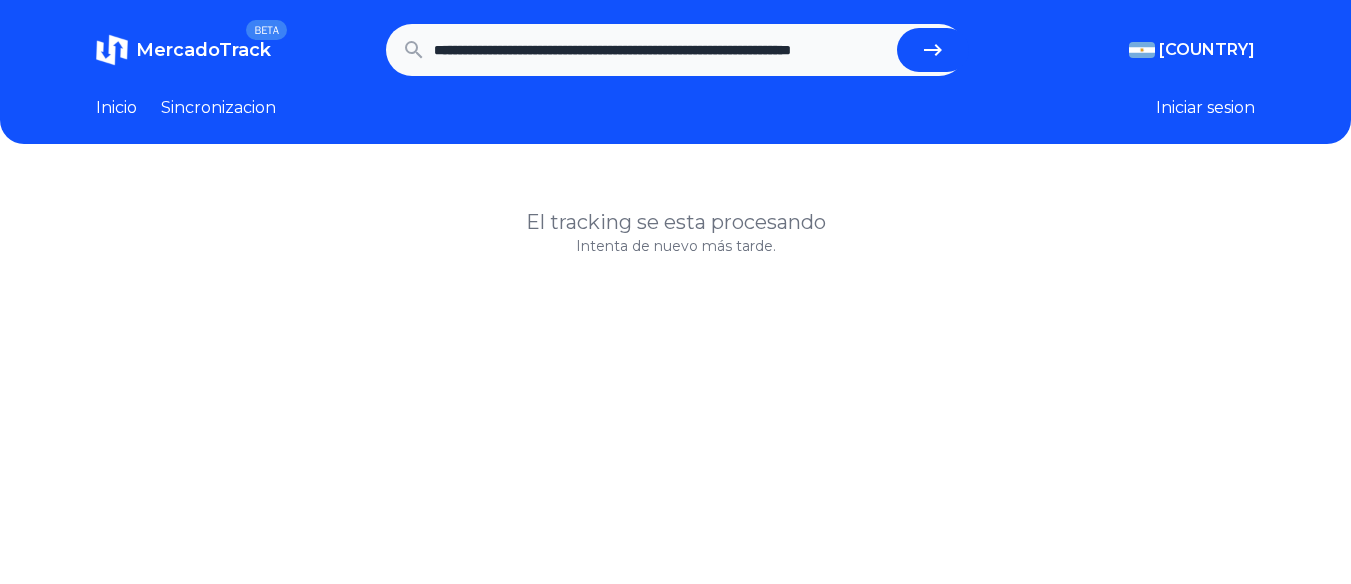 type on "**********" 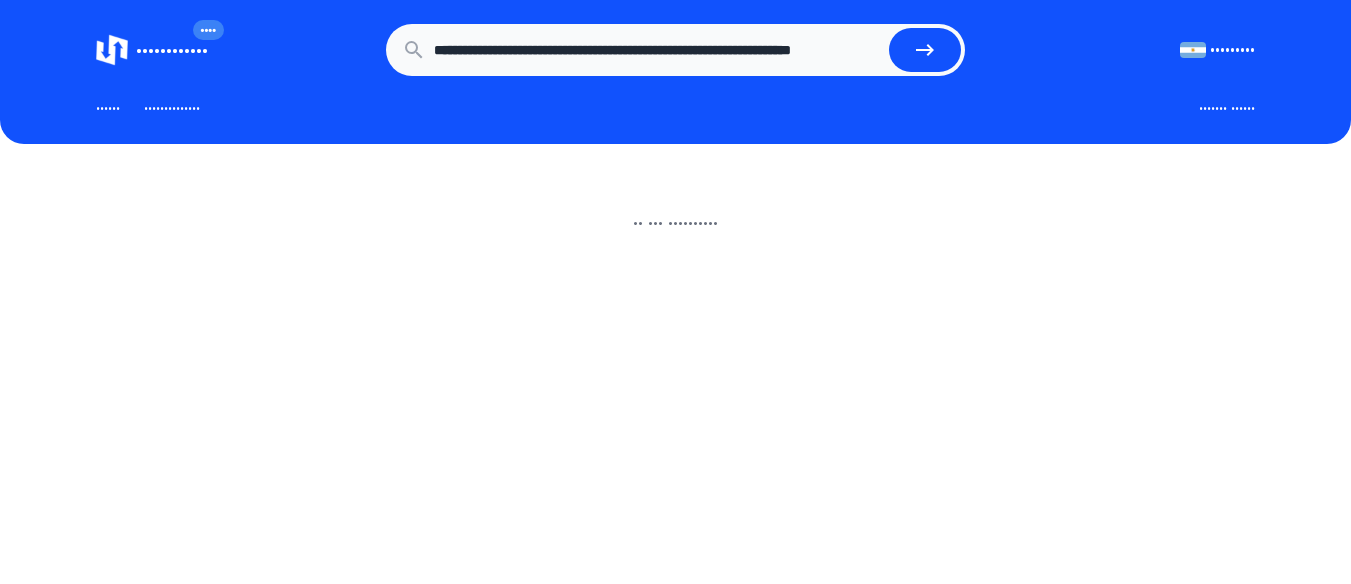 scroll, scrollTop: 0, scrollLeft: 0, axis: both 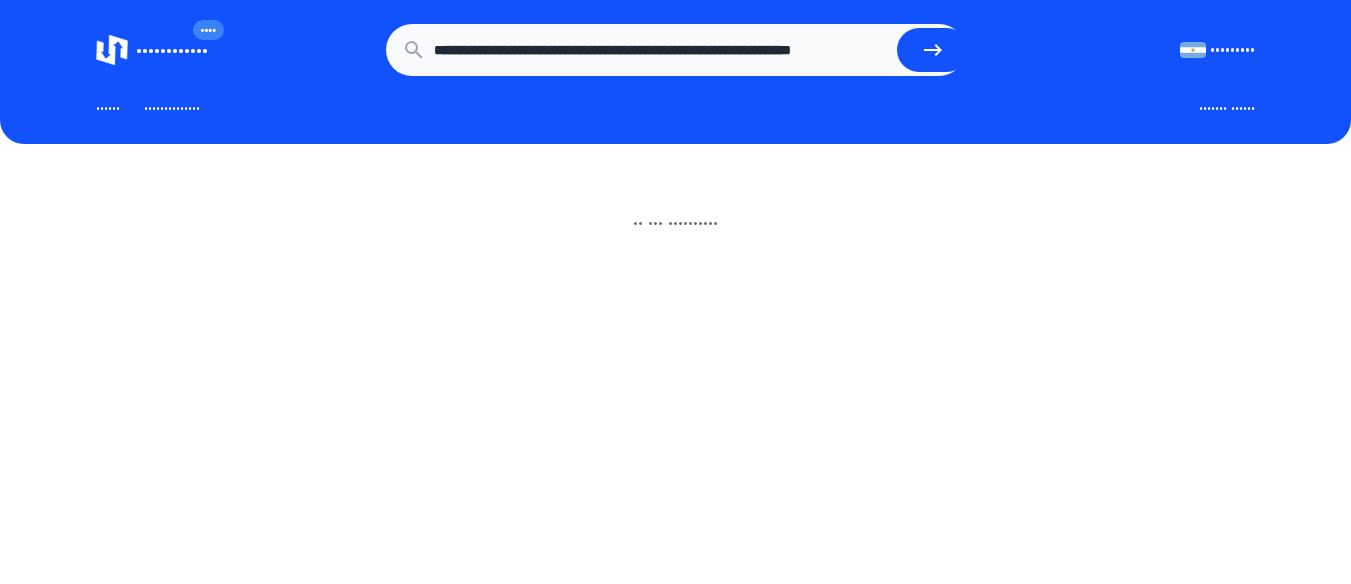 drag, startPoint x: 725, startPoint y: 52, endPoint x: 1067, endPoint y: 51, distance: 342.00146 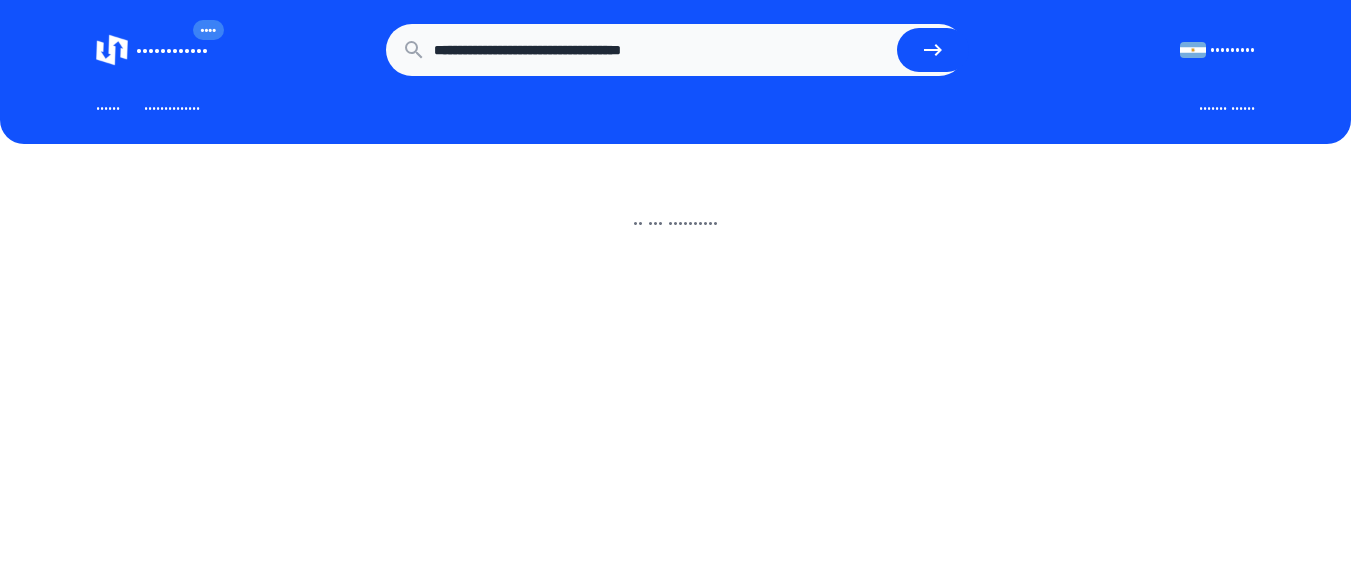 type on "•••••••••••••••••••••••••••••••••••••" 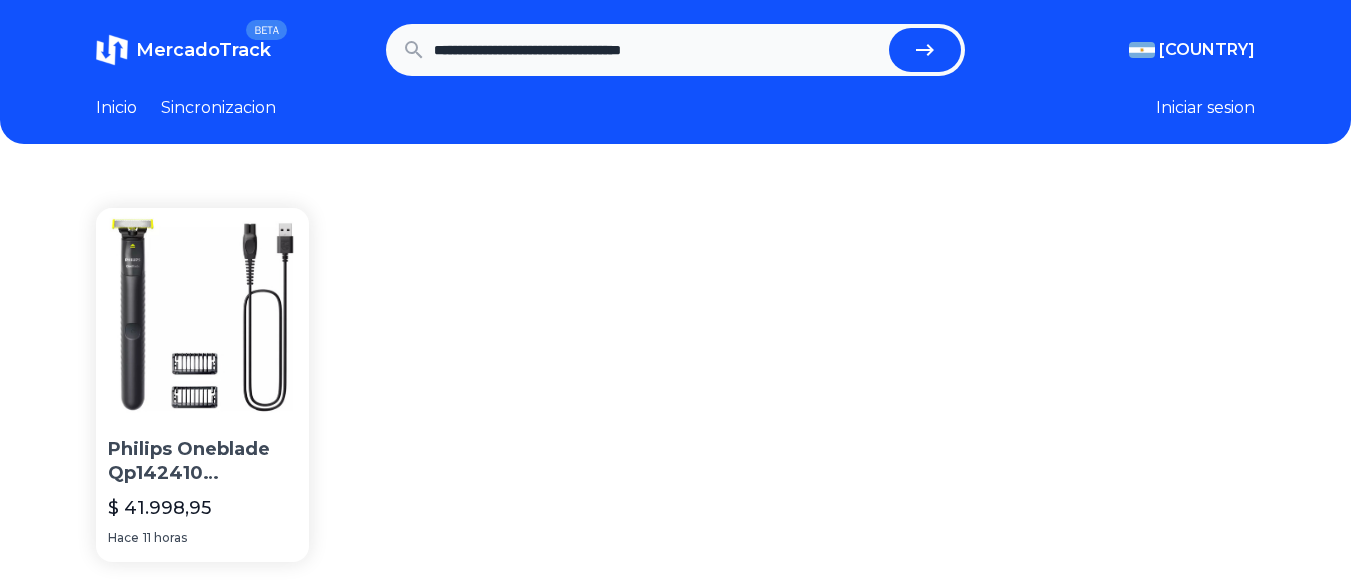 scroll, scrollTop: 0, scrollLeft: 0, axis: both 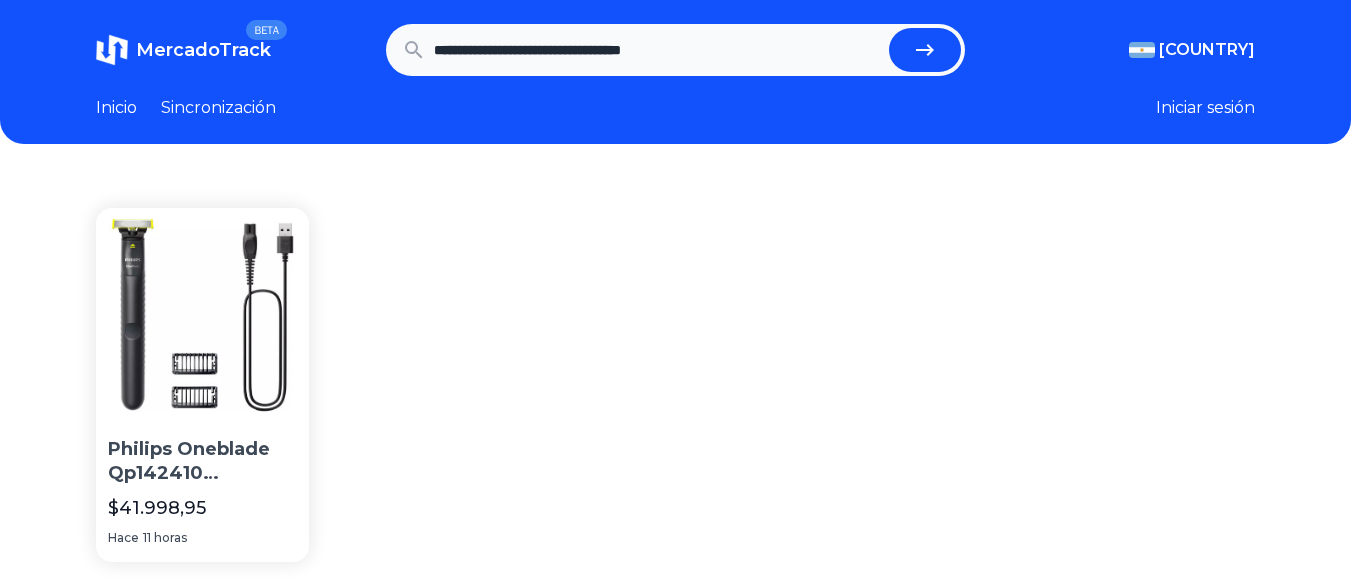 click at bounding box center (202, 314) 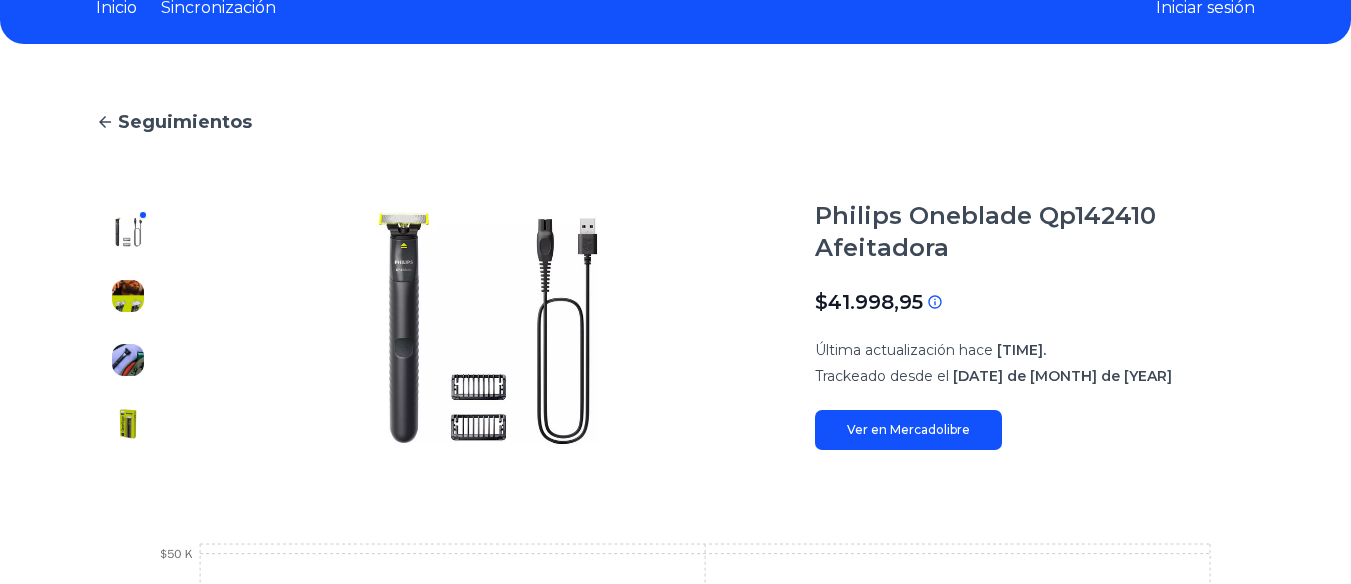 scroll, scrollTop: 0, scrollLeft: 0, axis: both 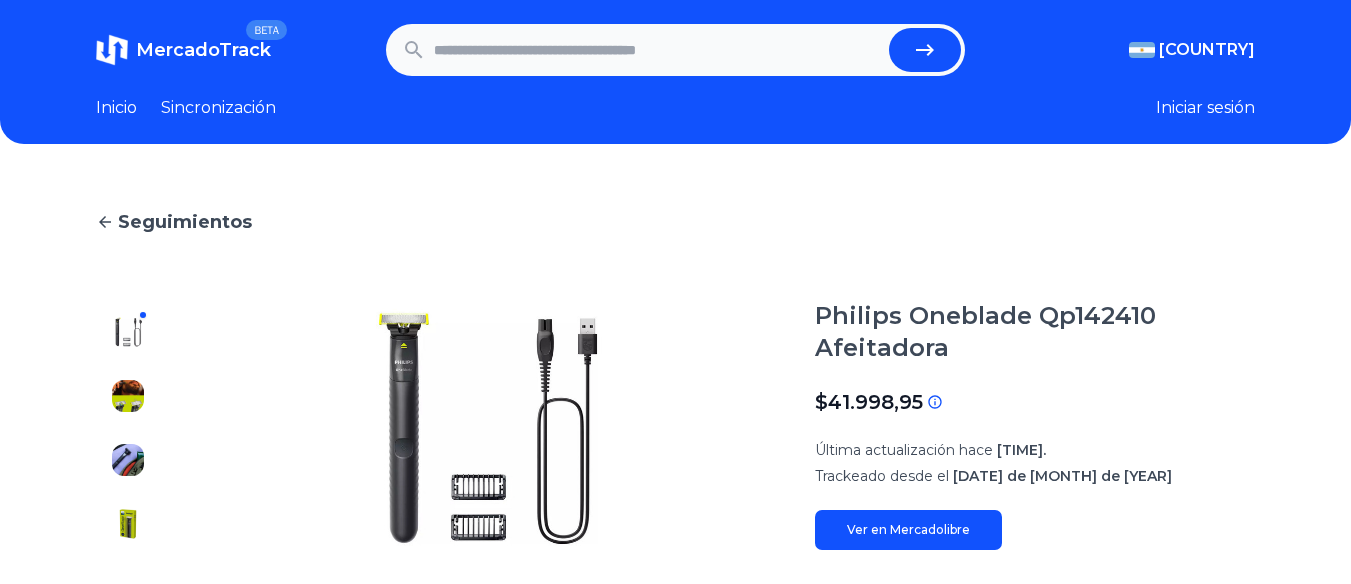 paste on "**********" 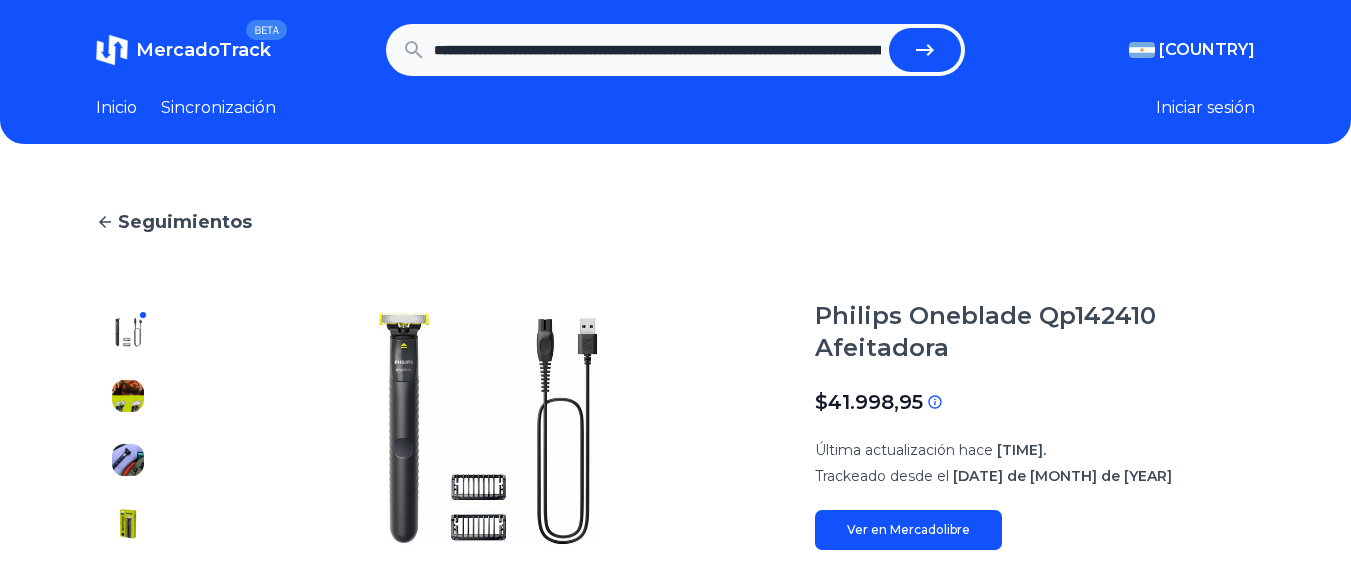 scroll, scrollTop: 0, scrollLeft: 721, axis: horizontal 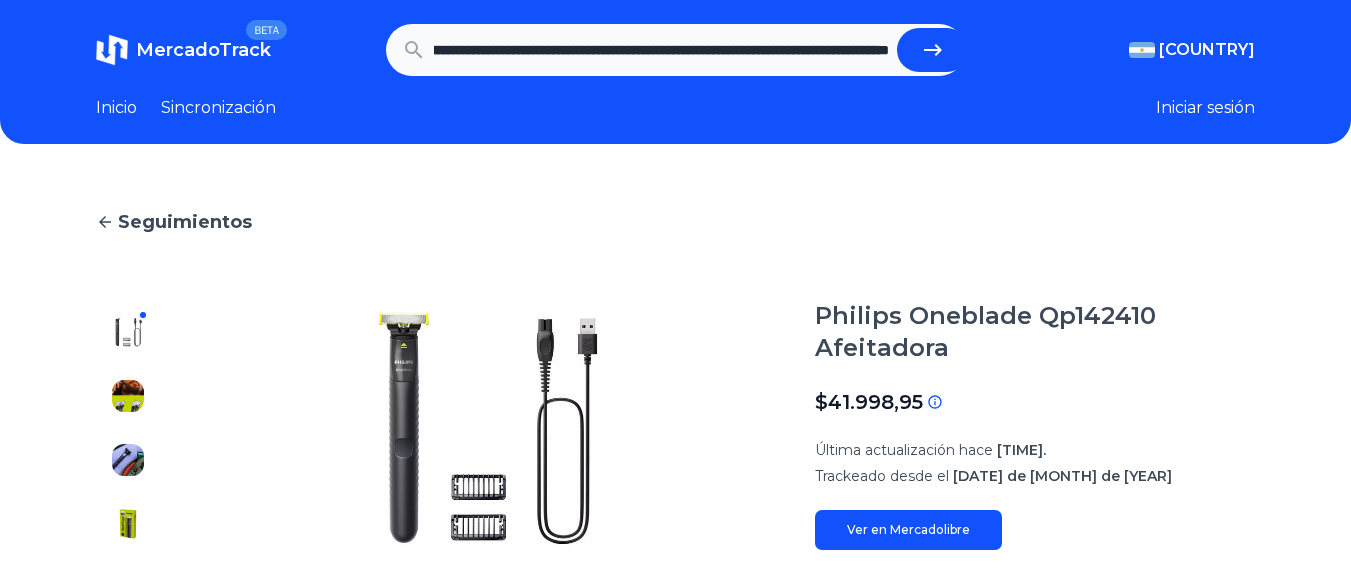 type on "**********" 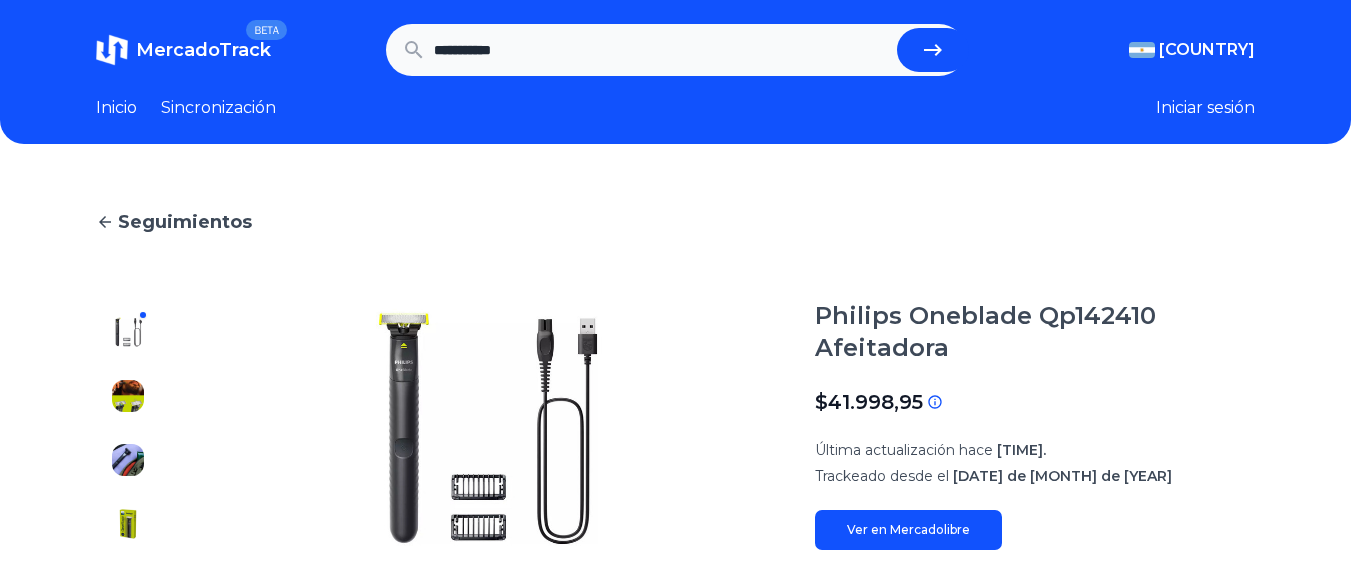 scroll, scrollTop: 0, scrollLeft: 0, axis: both 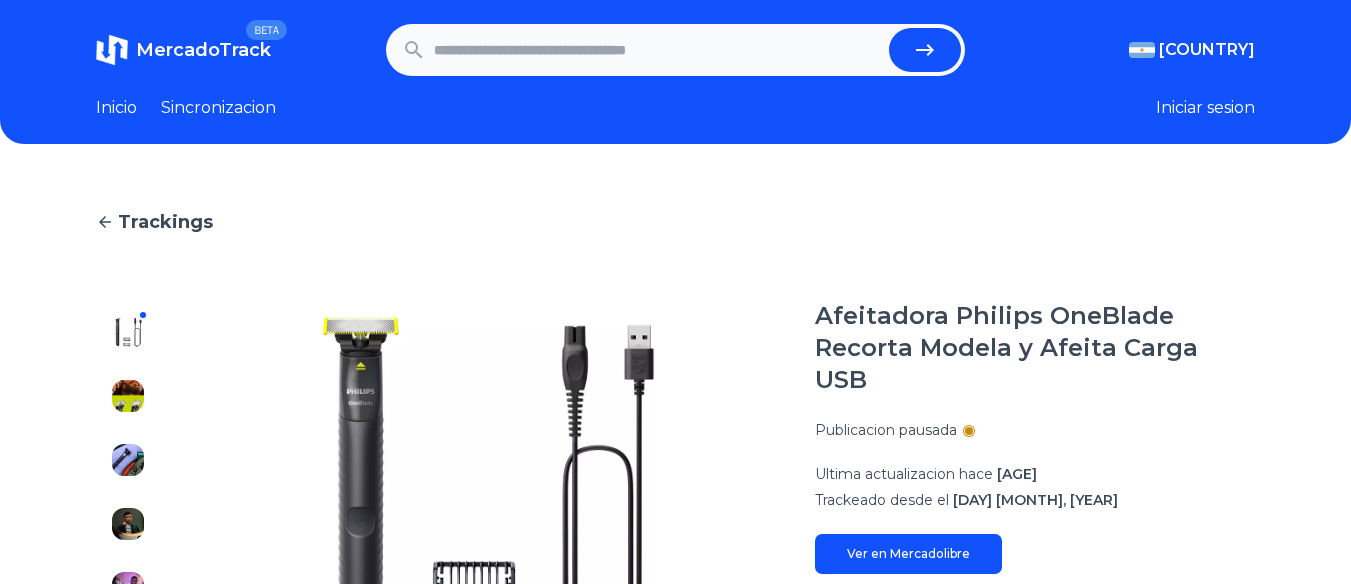 click at bounding box center [658, 50] 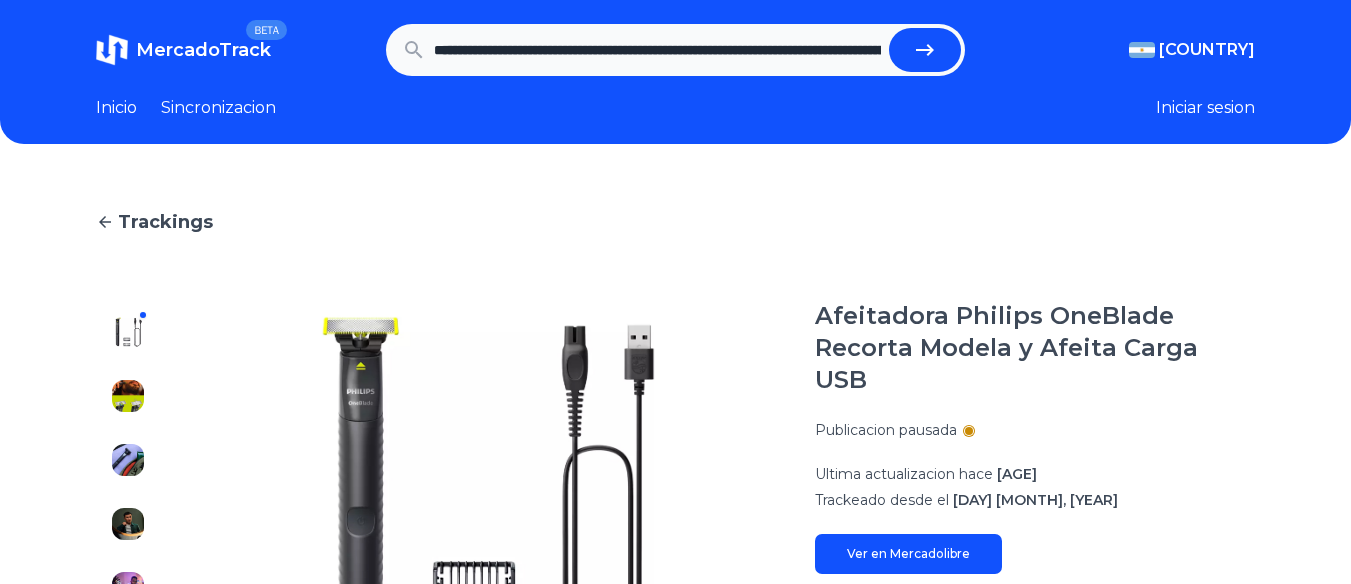 scroll, scrollTop: 0, scrollLeft: 2840, axis: horizontal 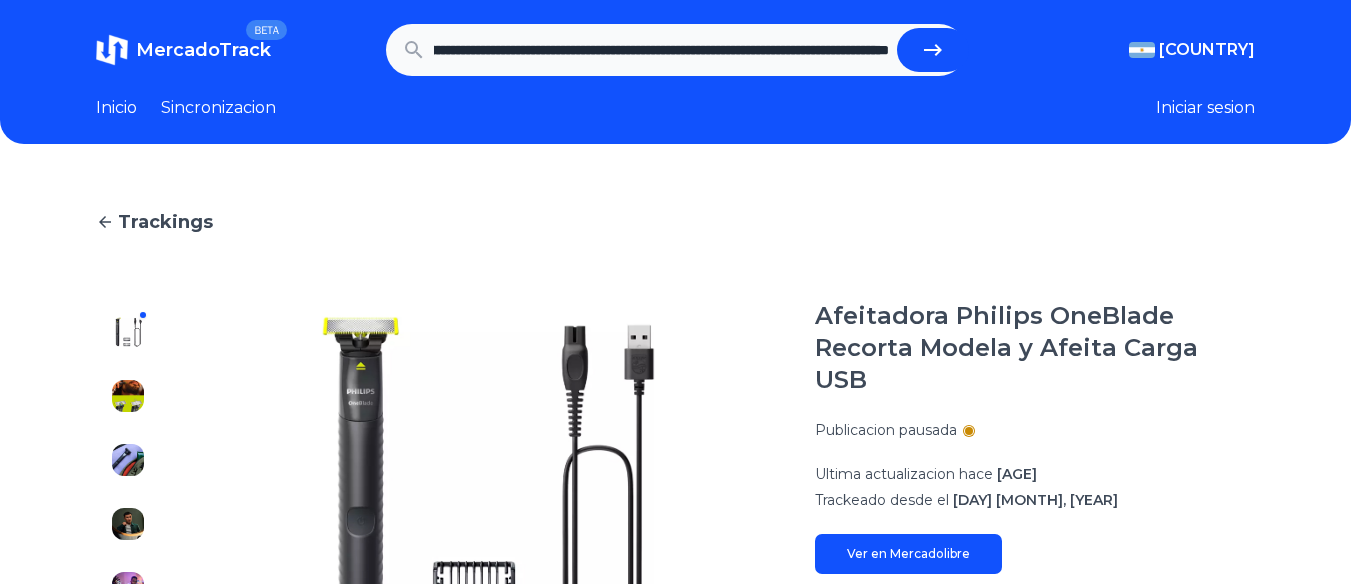 type on "**********" 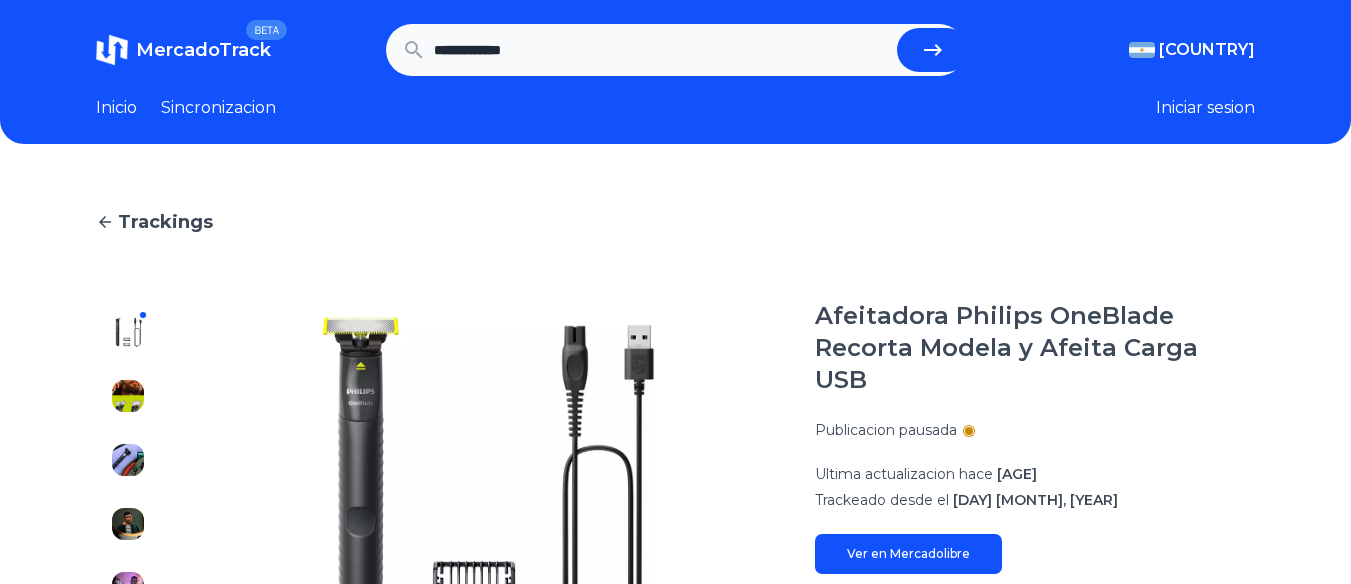 scroll, scrollTop: 0, scrollLeft: 0, axis: both 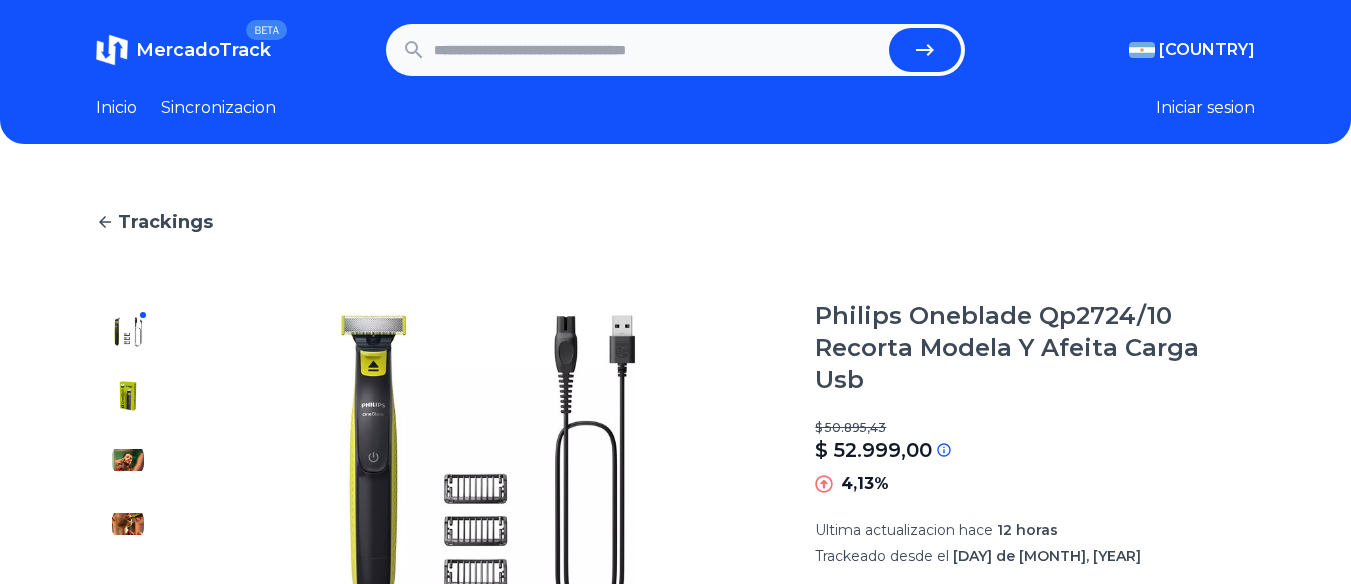 click at bounding box center [658, 50] 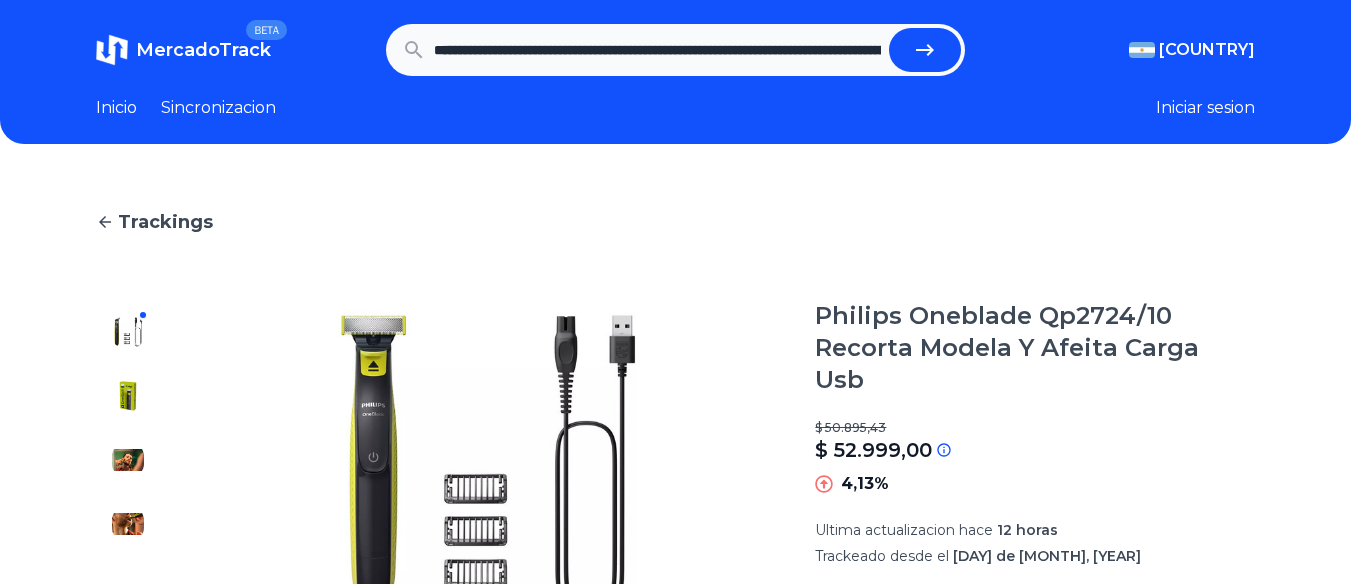 scroll, scrollTop: 0, scrollLeft: 2212, axis: horizontal 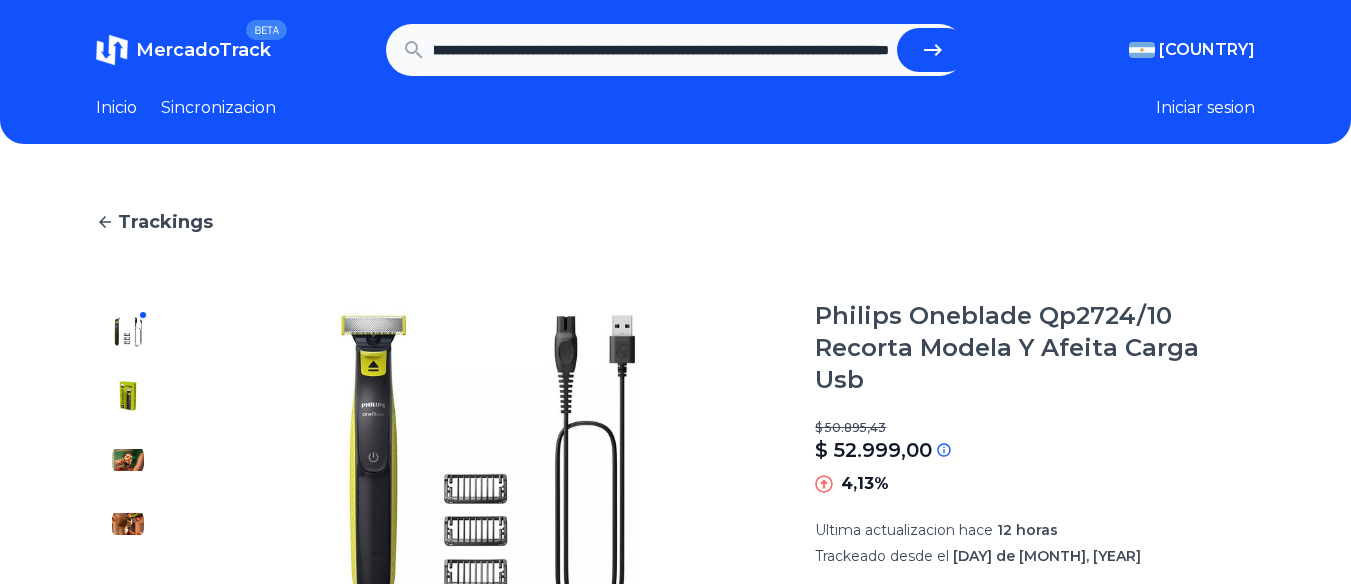 type on "**********" 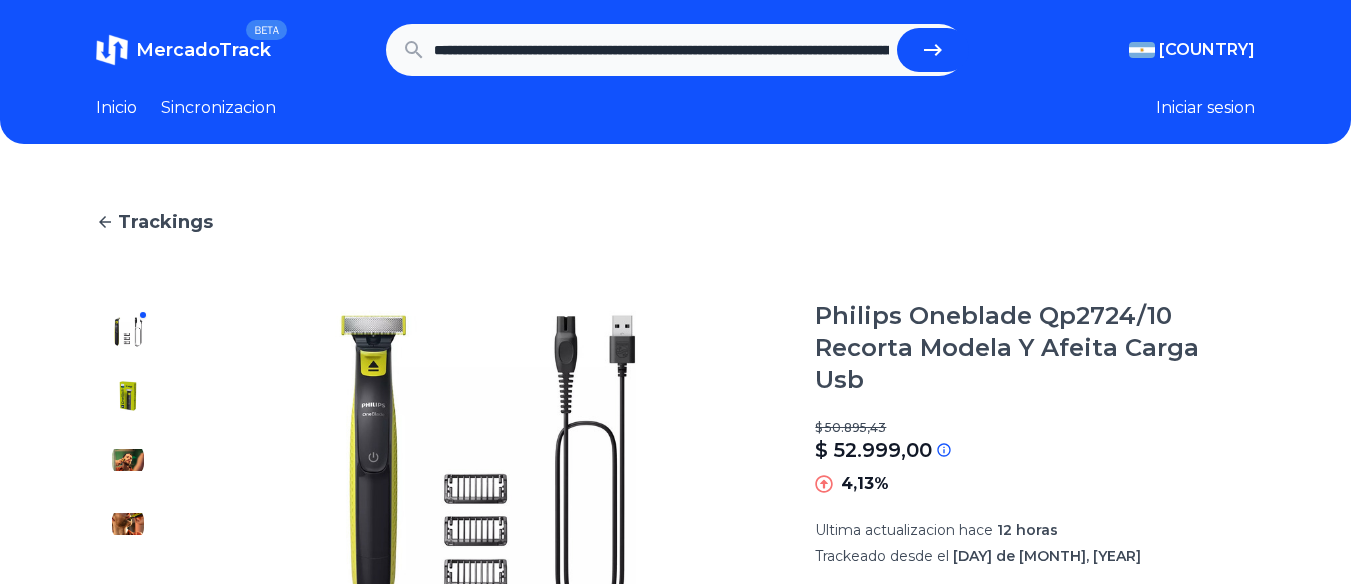 click at bounding box center (933, 50) 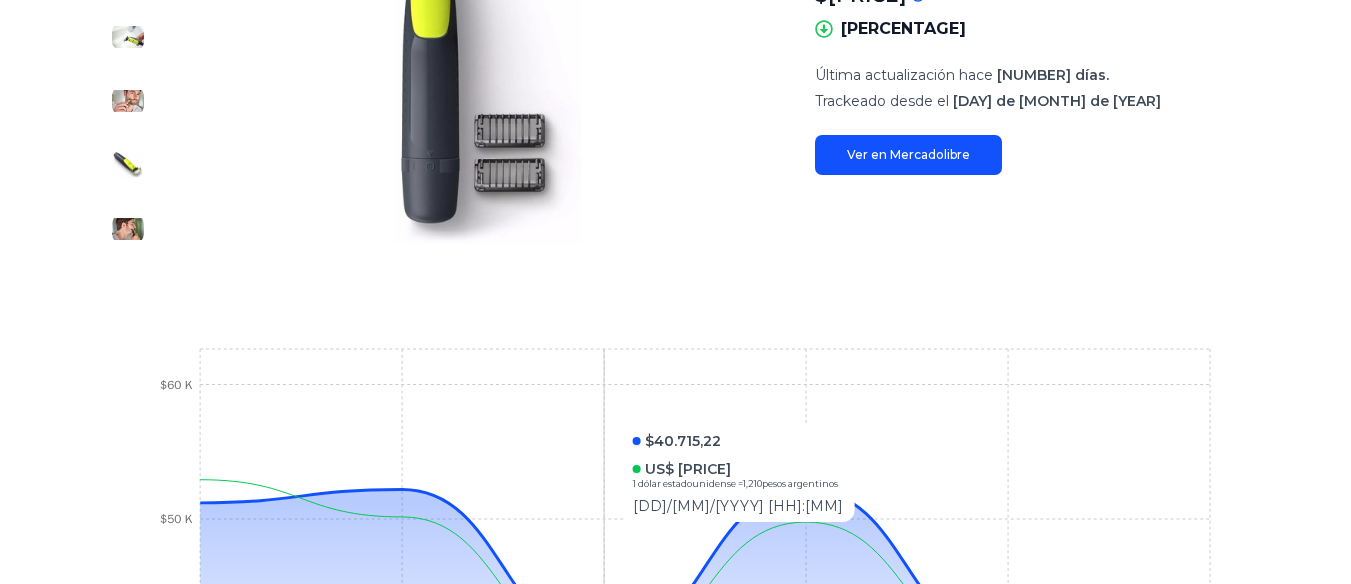 scroll, scrollTop: 86, scrollLeft: 0, axis: vertical 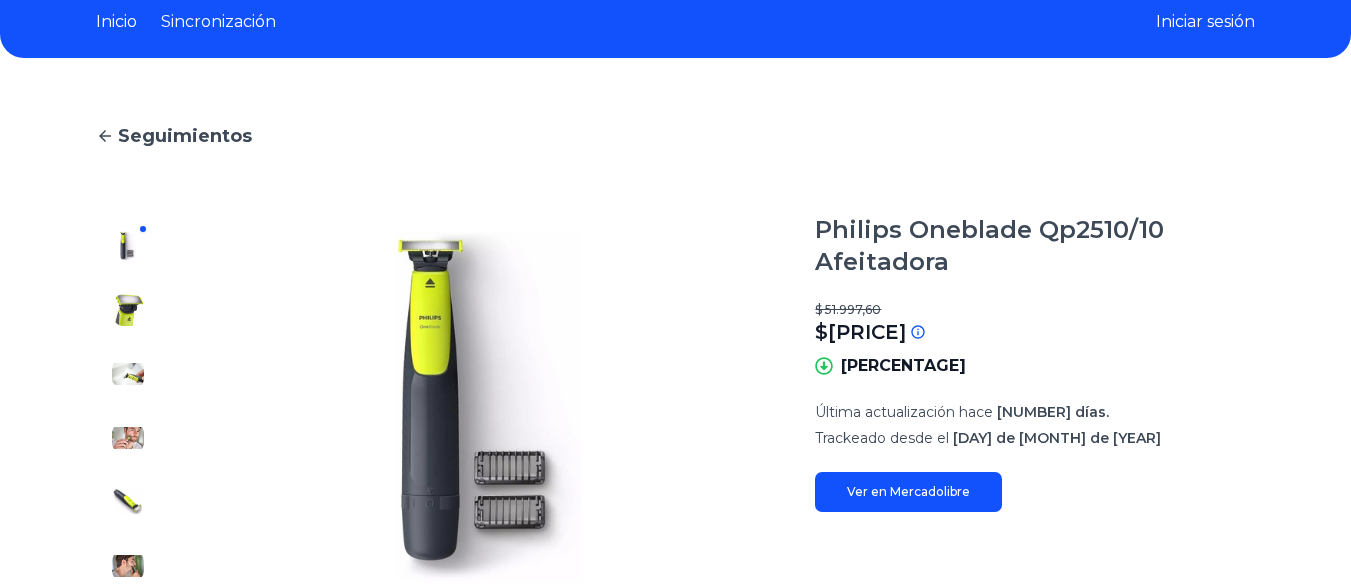click at bounding box center (128, 310) 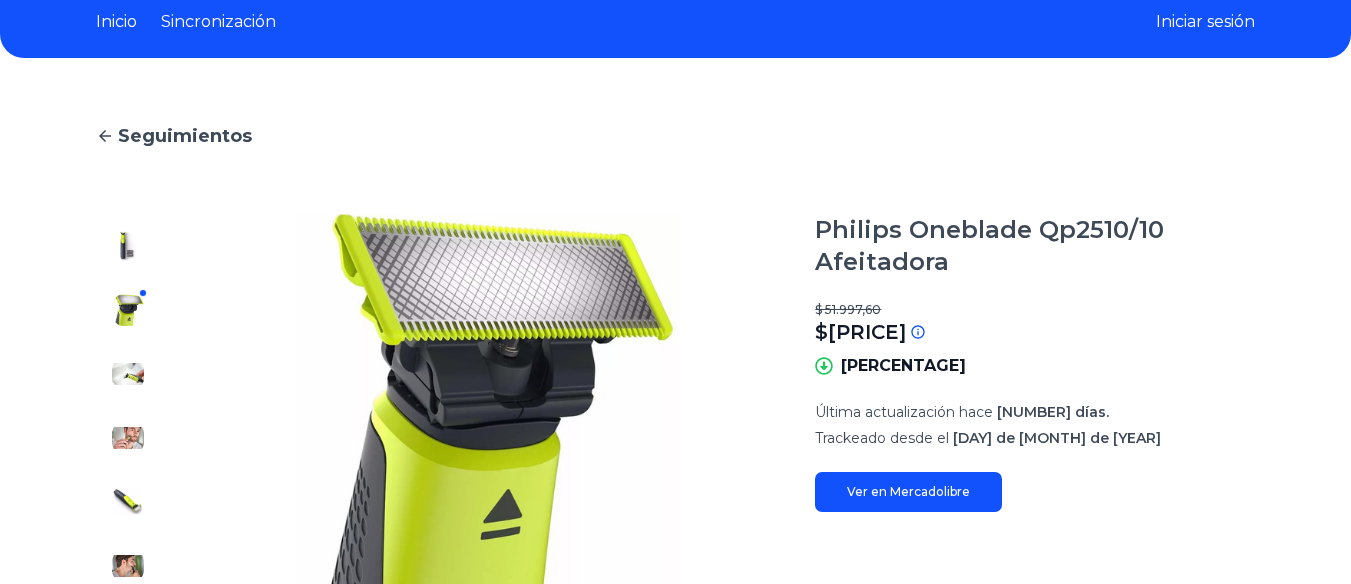 scroll, scrollTop: 100, scrollLeft: 0, axis: vertical 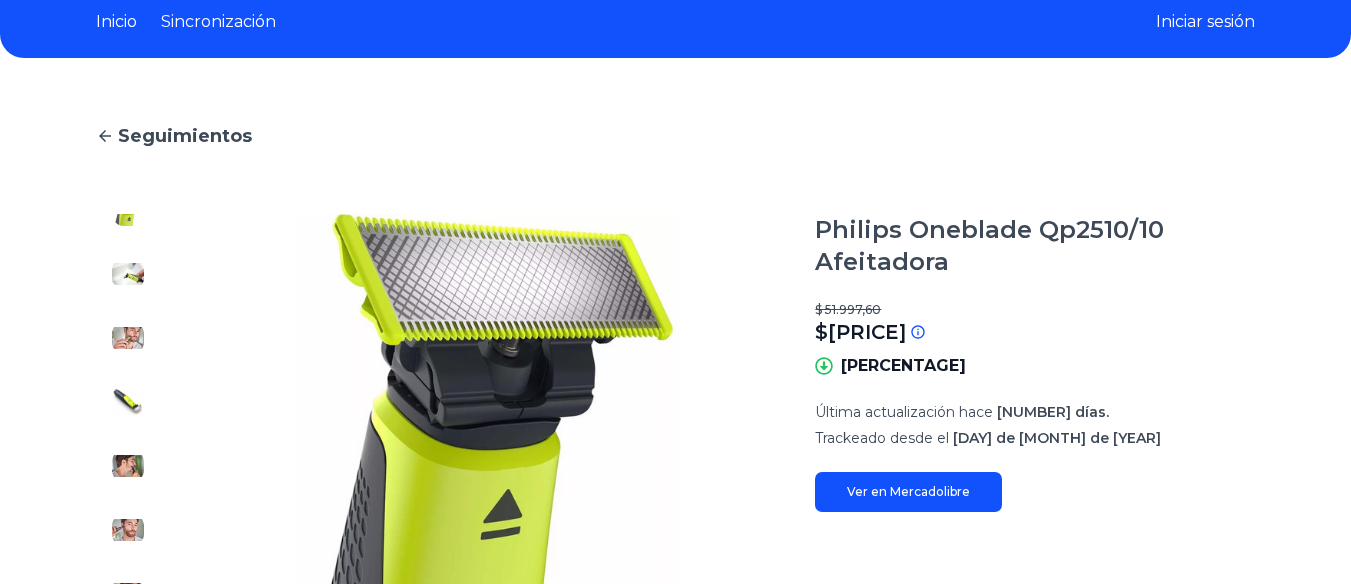 click at bounding box center [128, 146] 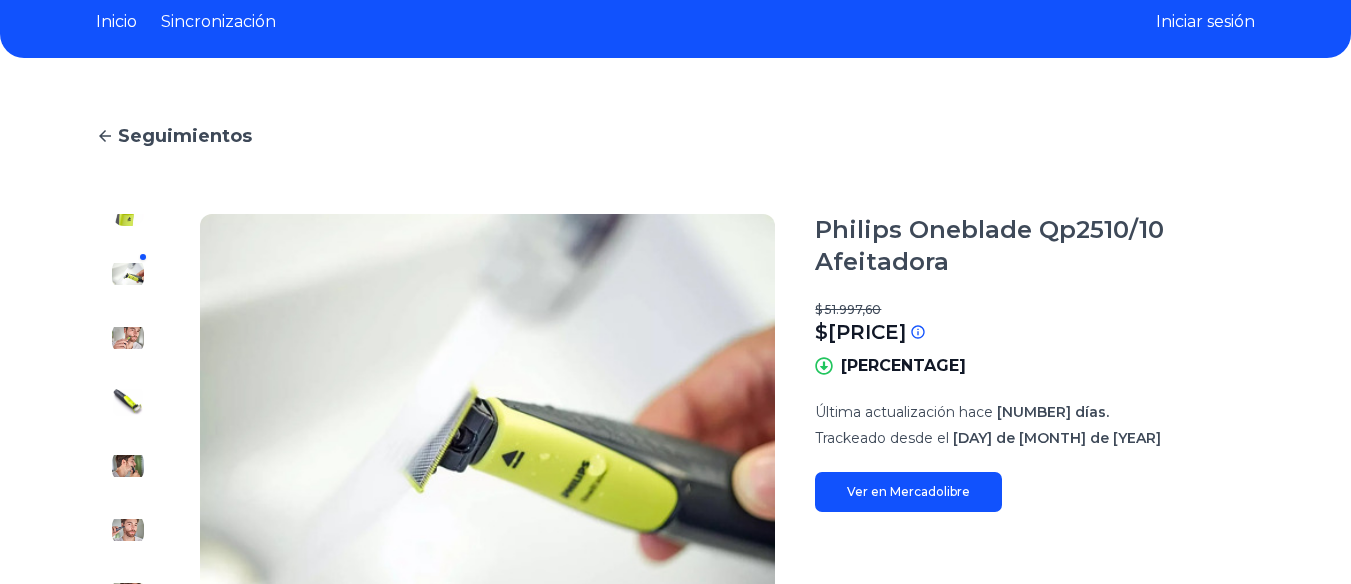 click at bounding box center (128, 406) 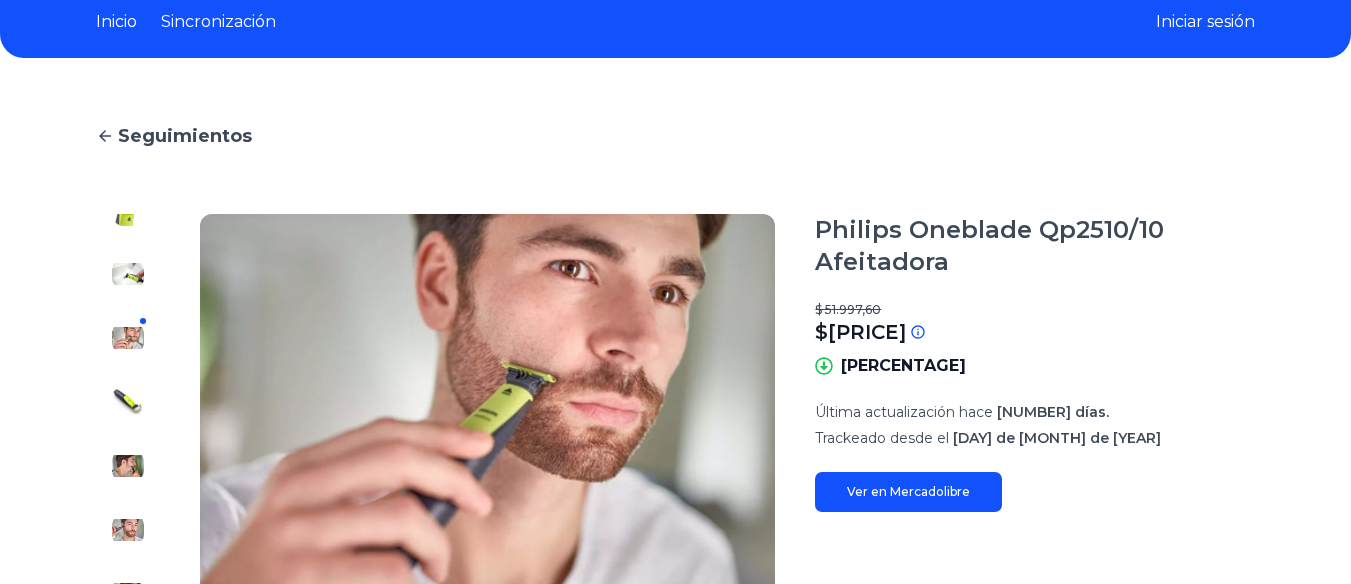click at bounding box center (128, 146) 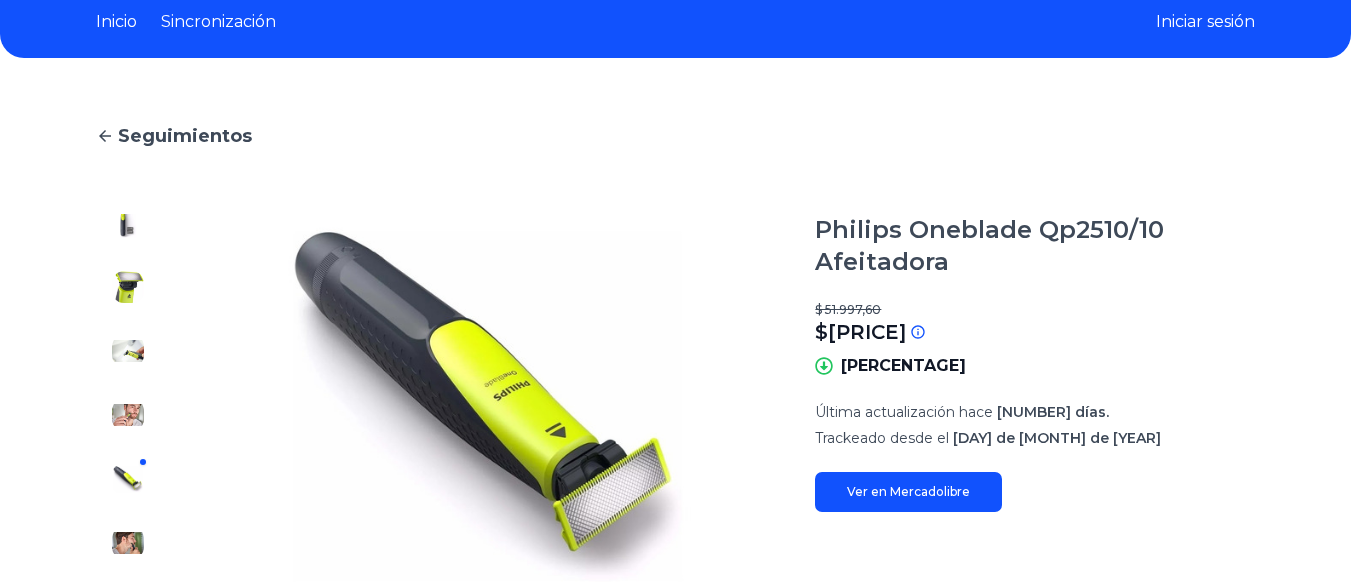scroll, scrollTop: 0, scrollLeft: 0, axis: both 